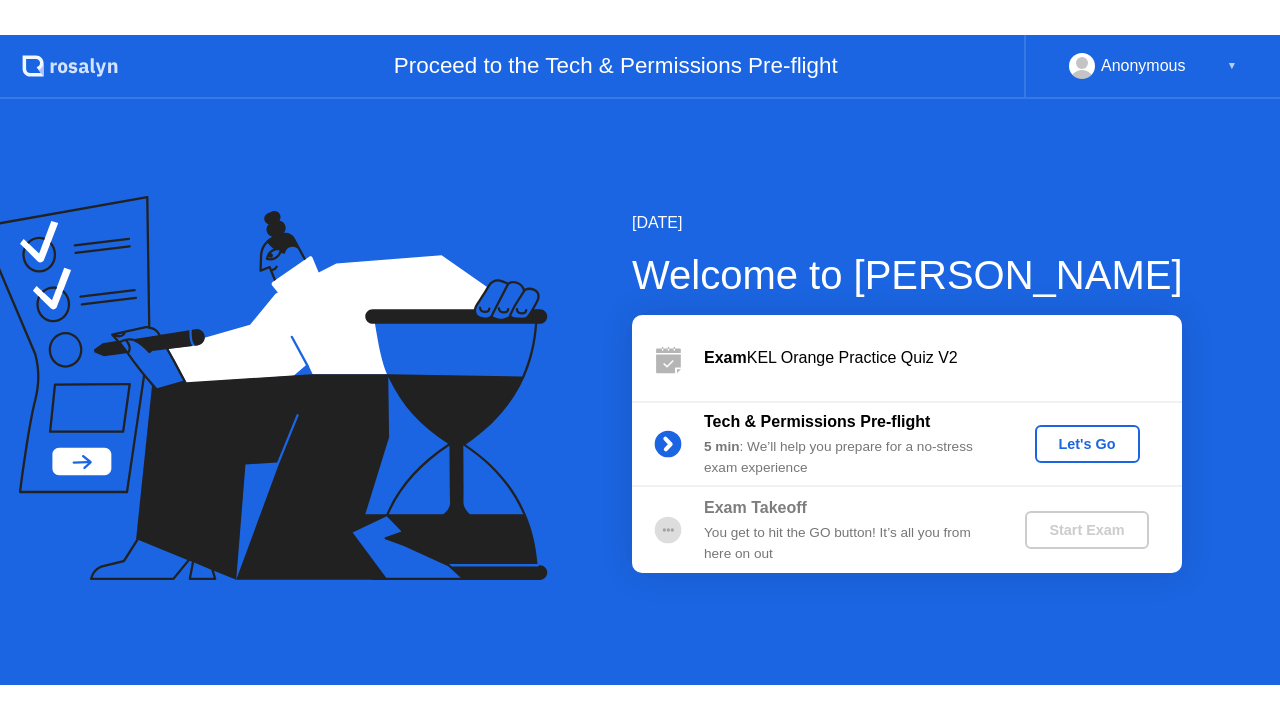 scroll, scrollTop: 0, scrollLeft: 0, axis: both 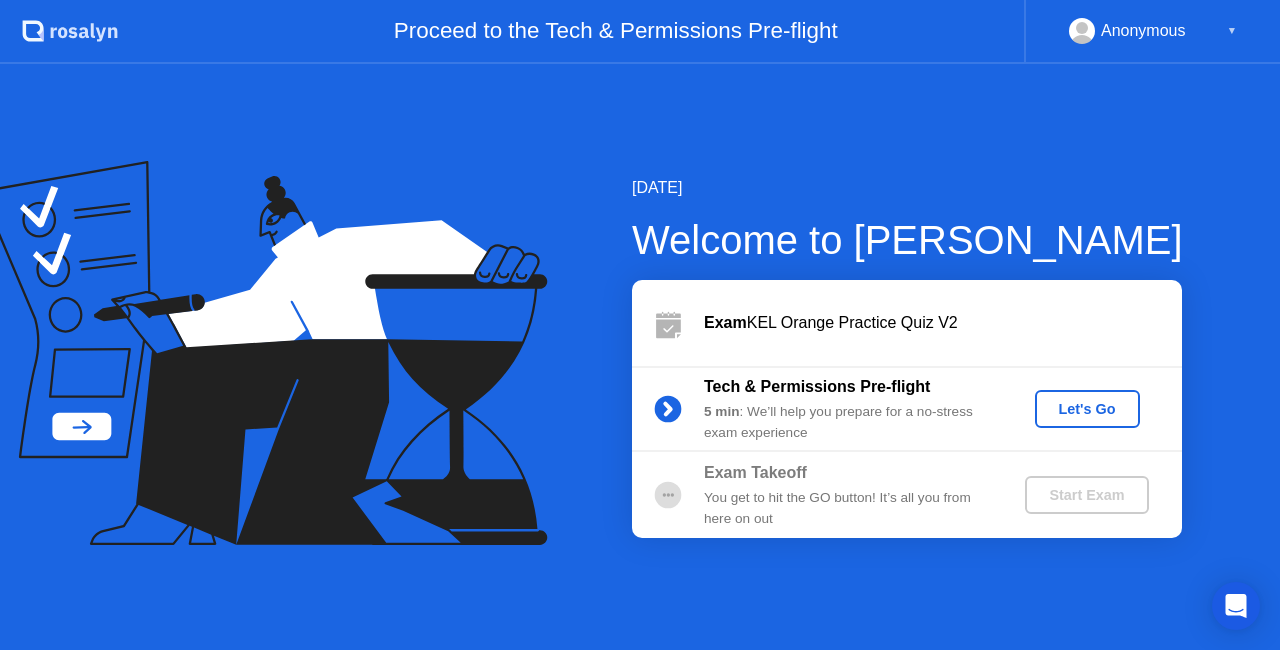 click on "Let's Go" 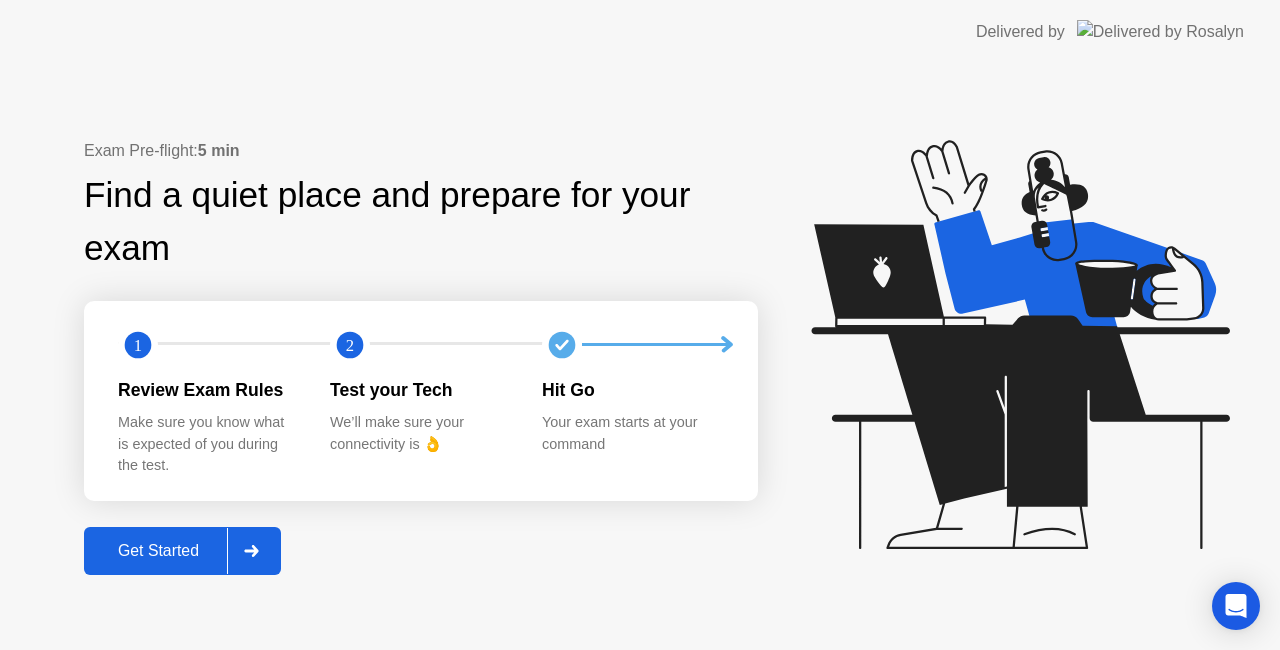 click 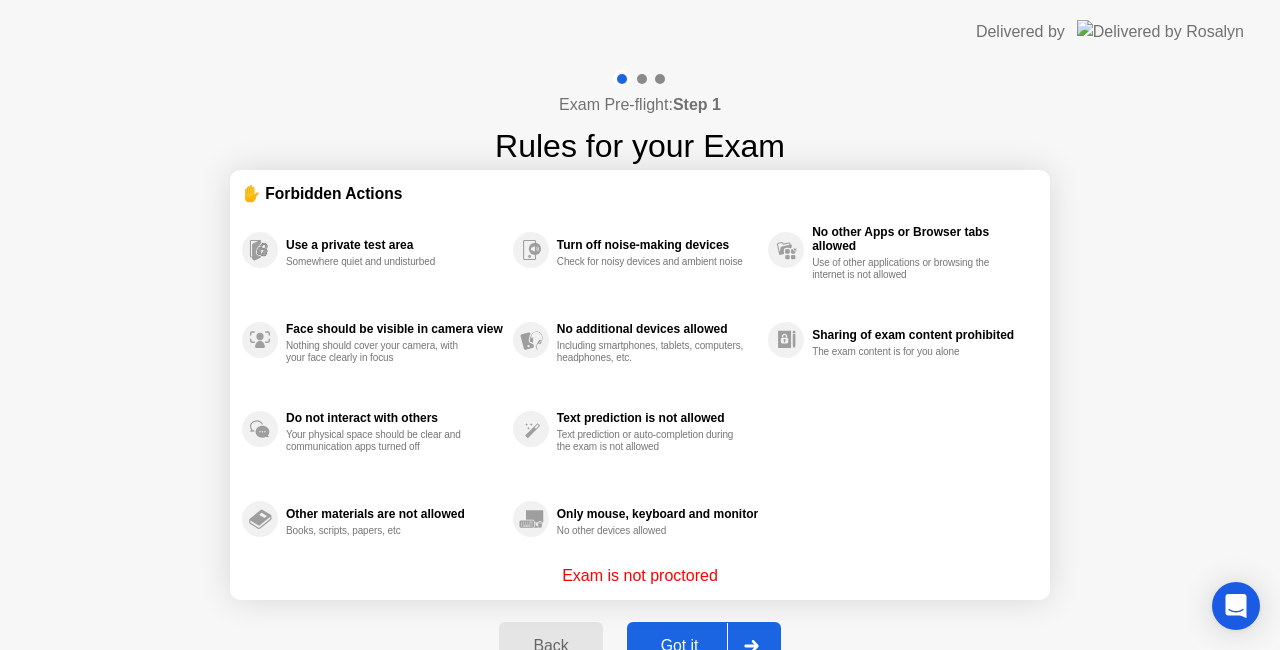 click on "Got it" 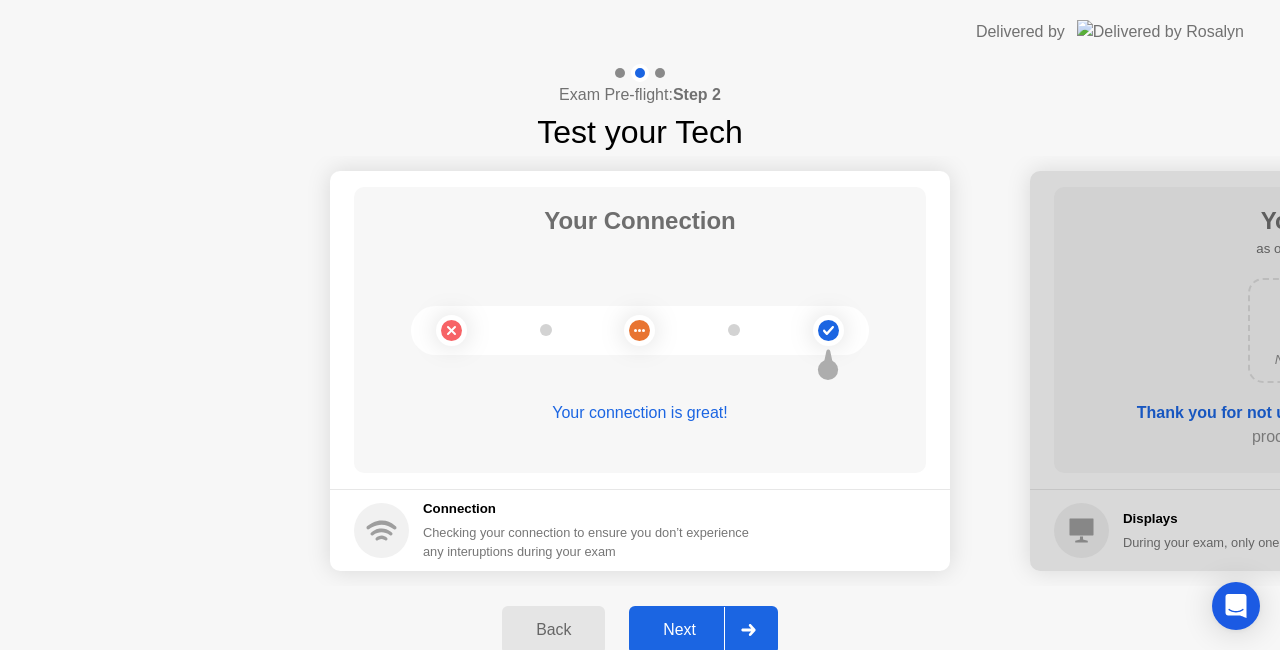 click 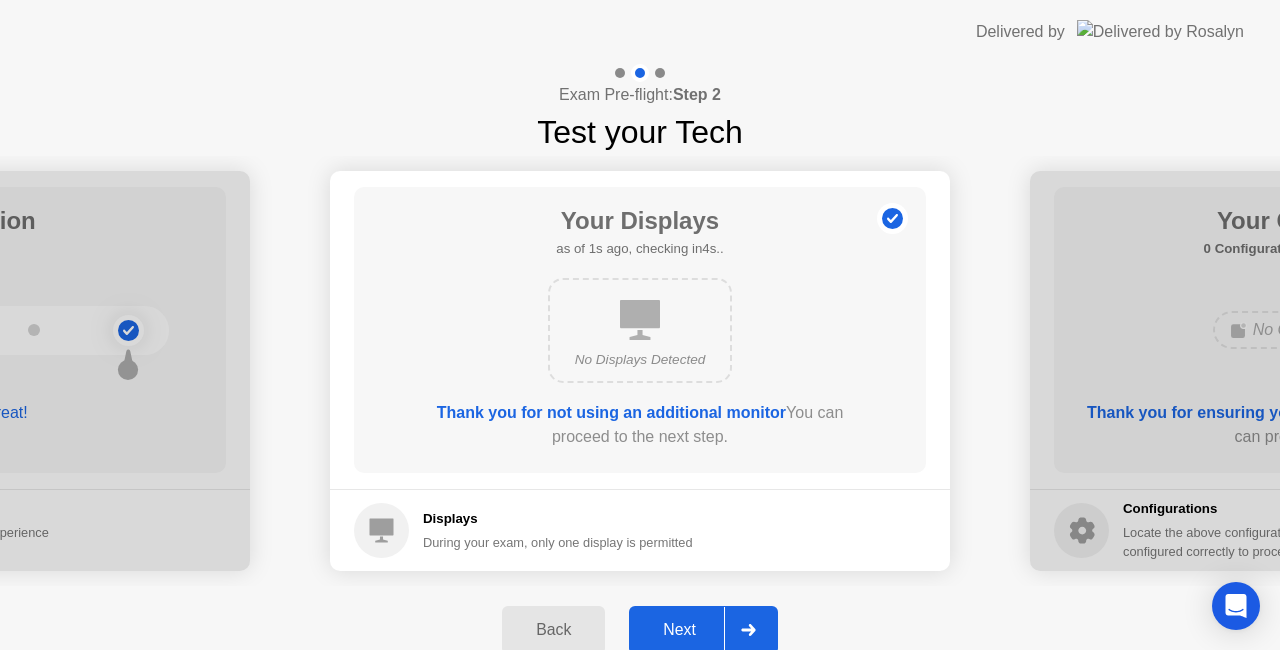 click 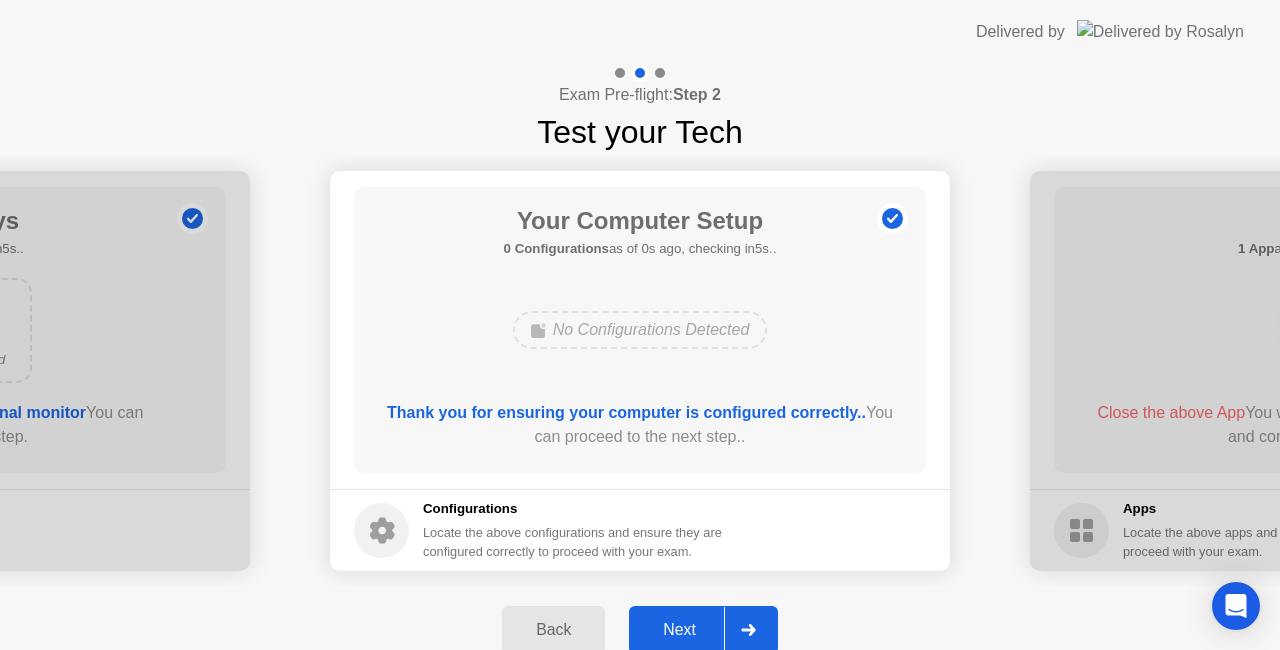 click 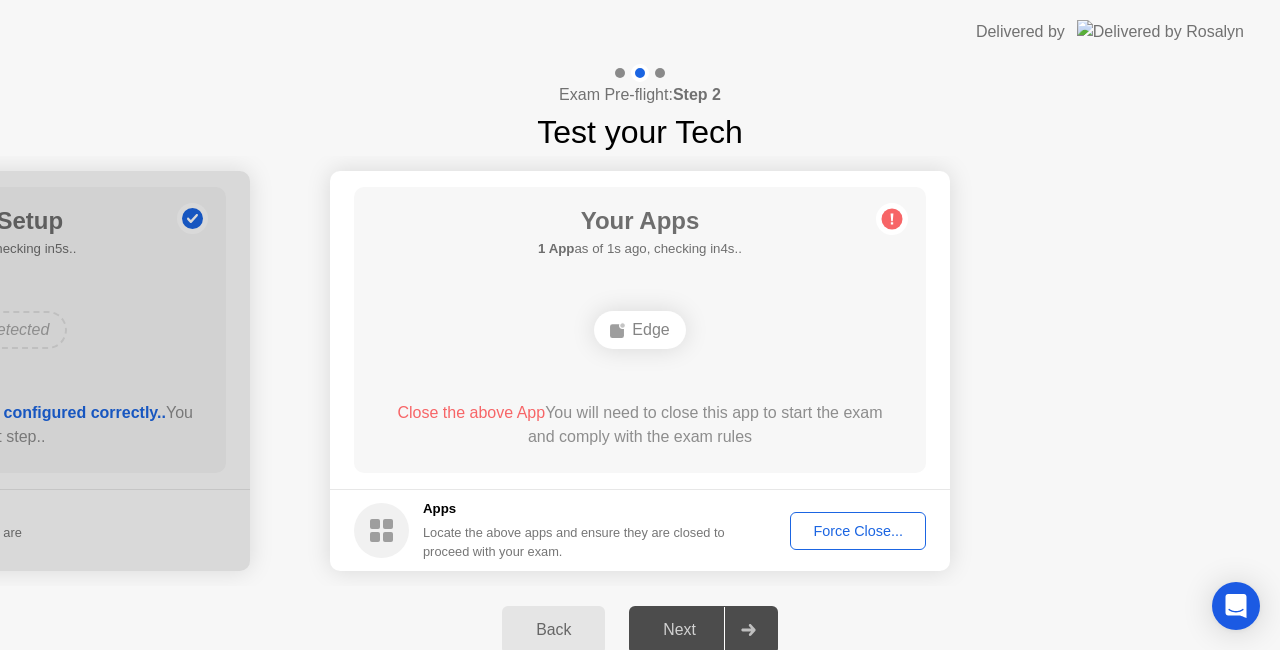 click 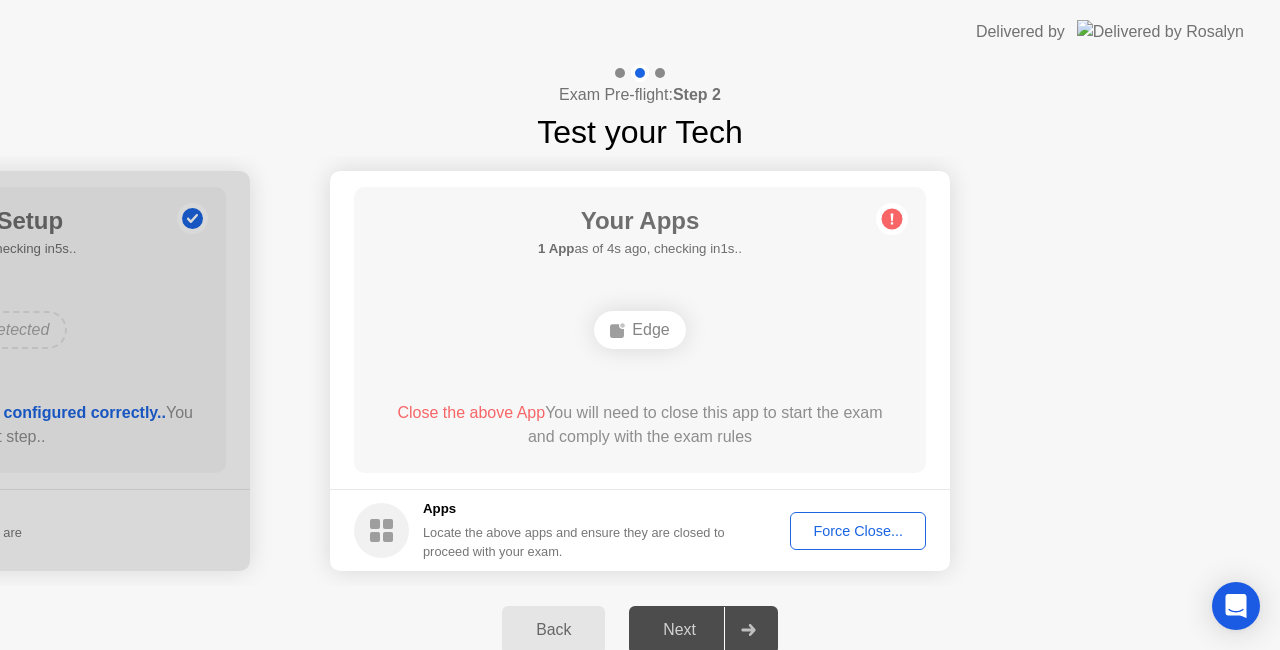 click on "Force Close..." 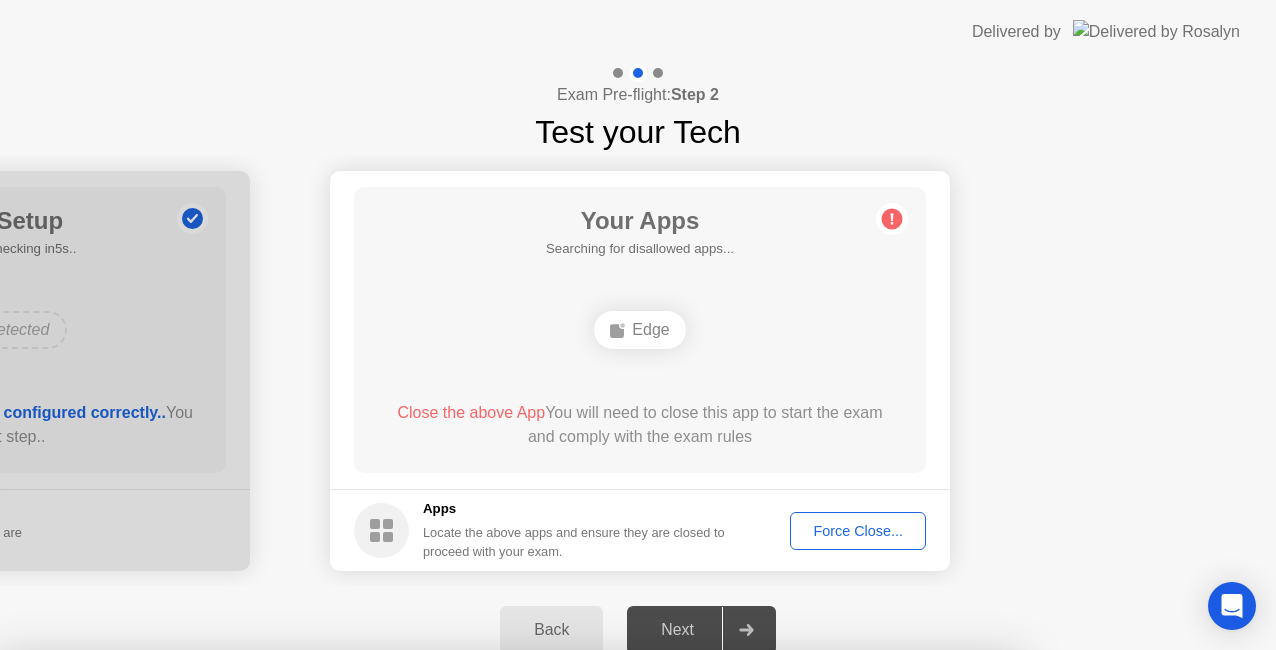 click on "Confirm" at bounding box center [577, 926] 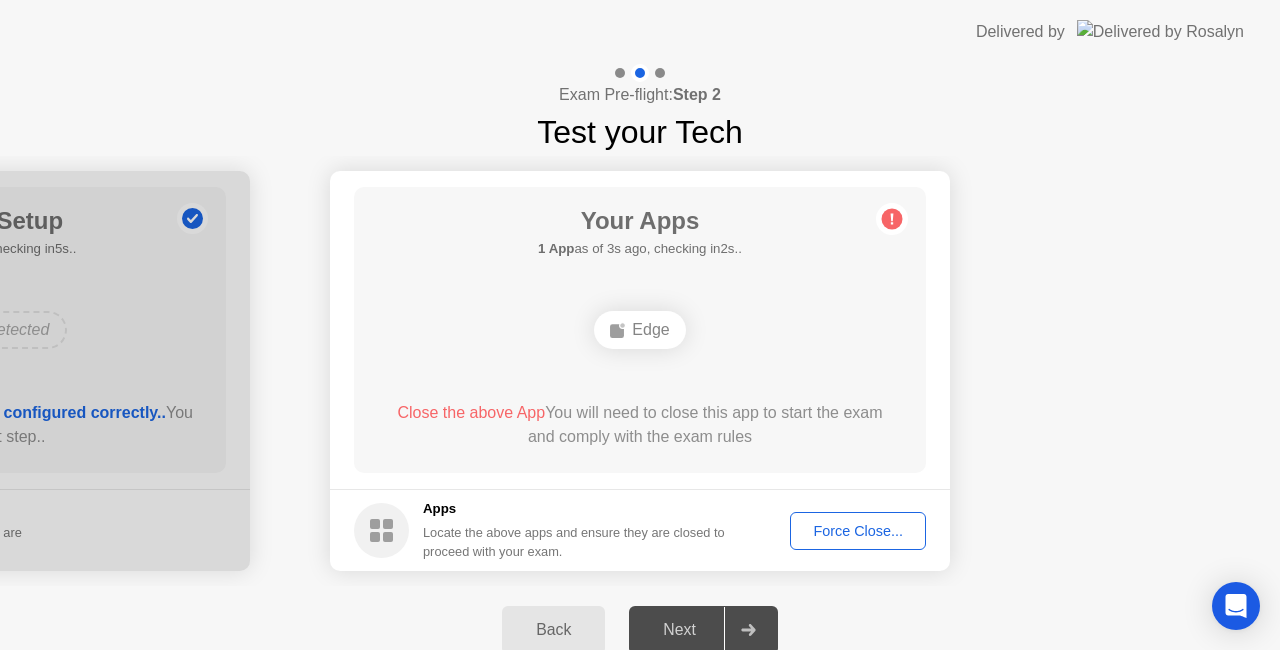 click on "Force Close..." 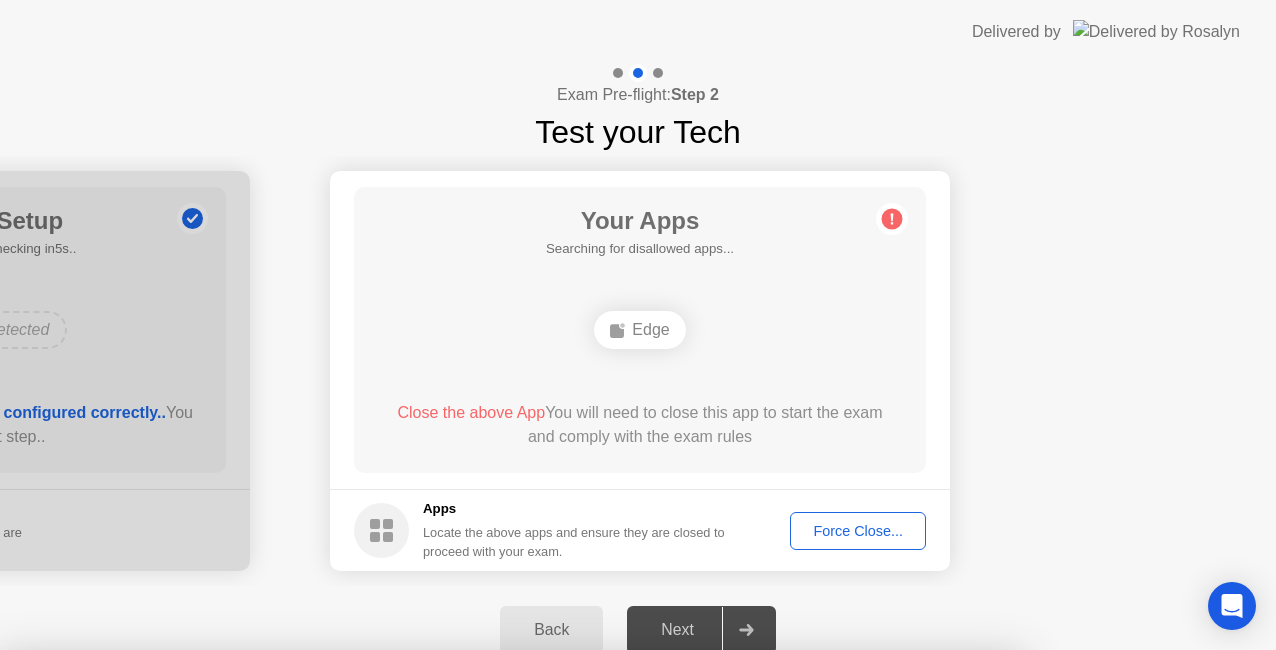 click on "Confirm" at bounding box center (577, 926) 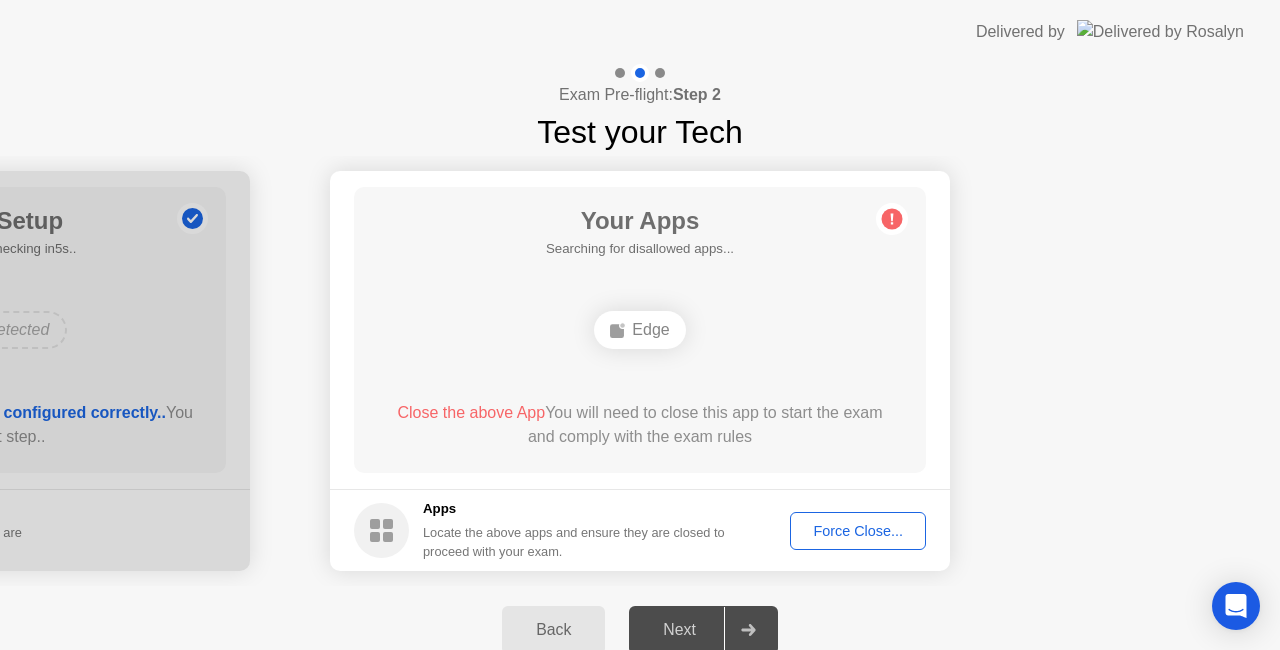 click on "Force Close..." 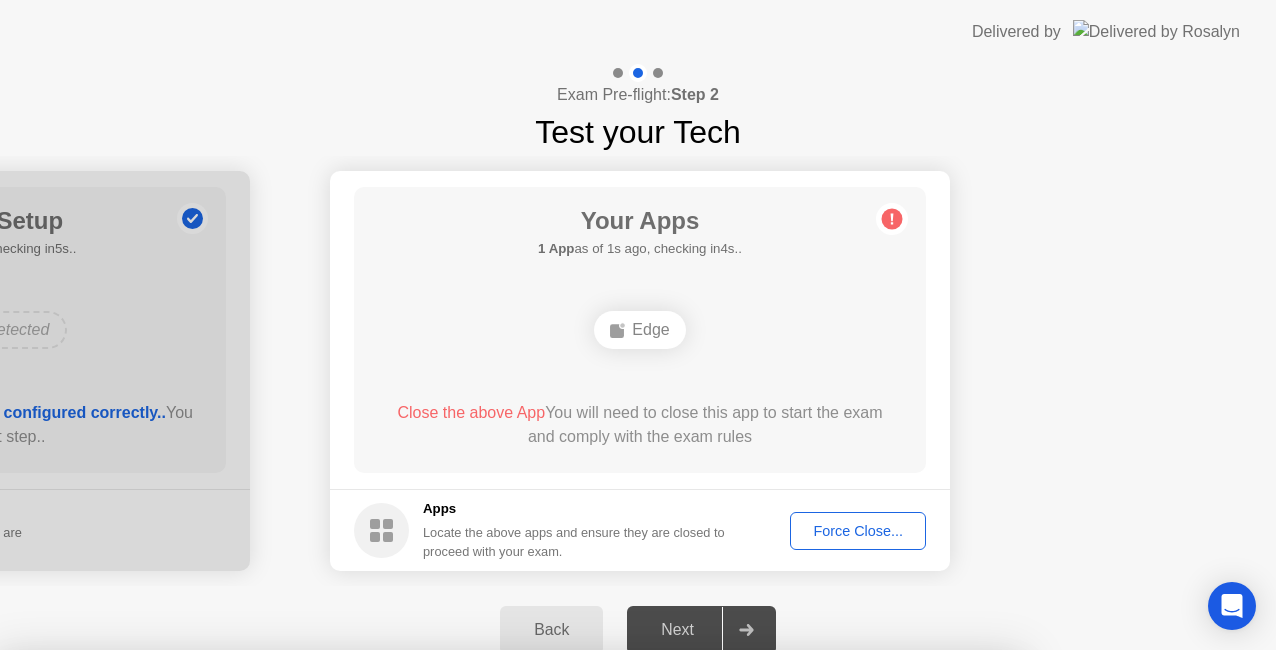 click on "Confirm" at bounding box center [577, 926] 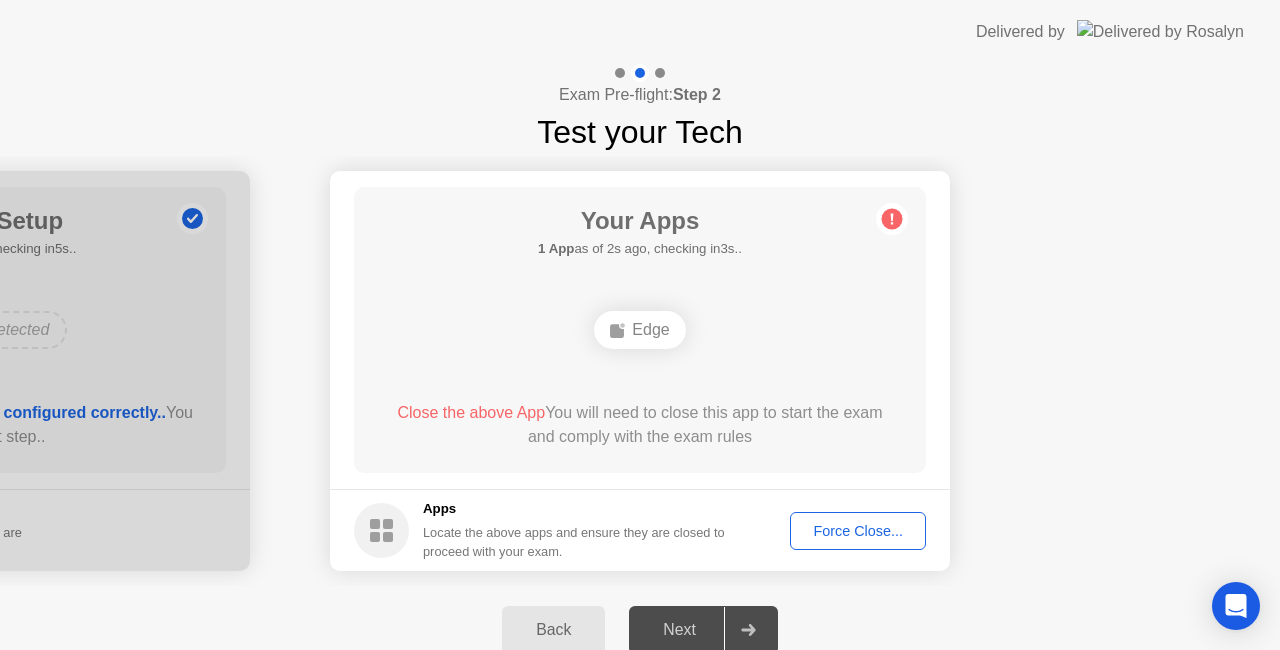 click on "Force Close..." 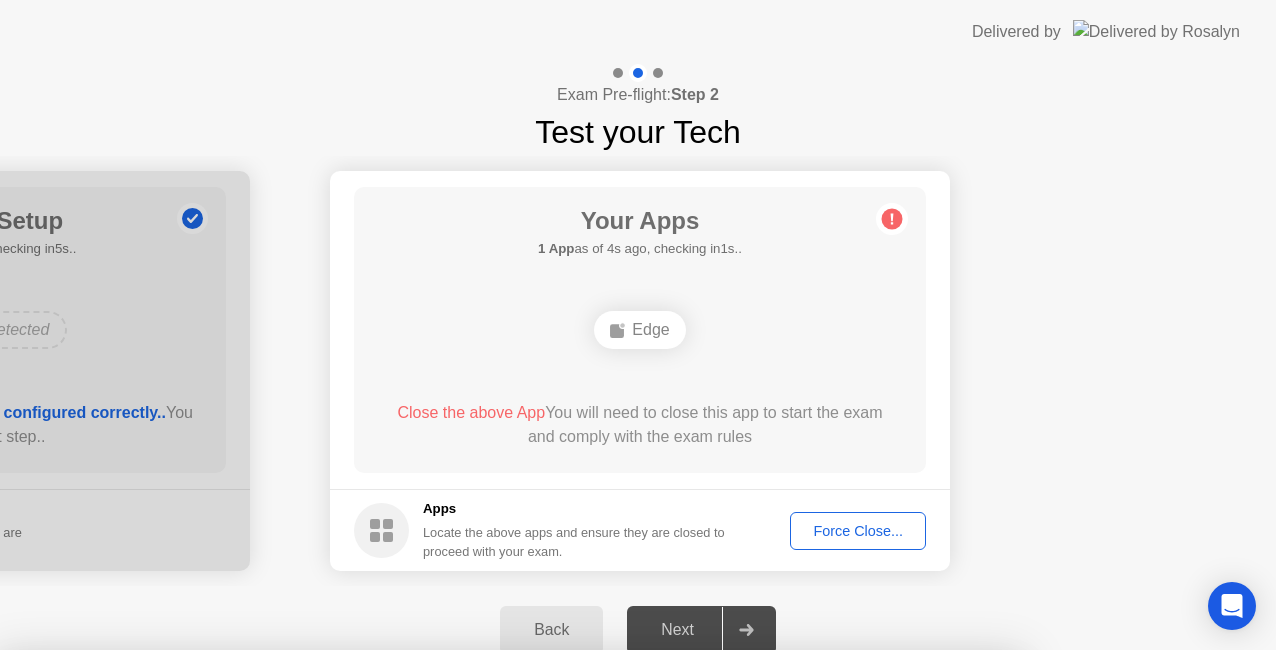 click on "Confirm" at bounding box center (577, 926) 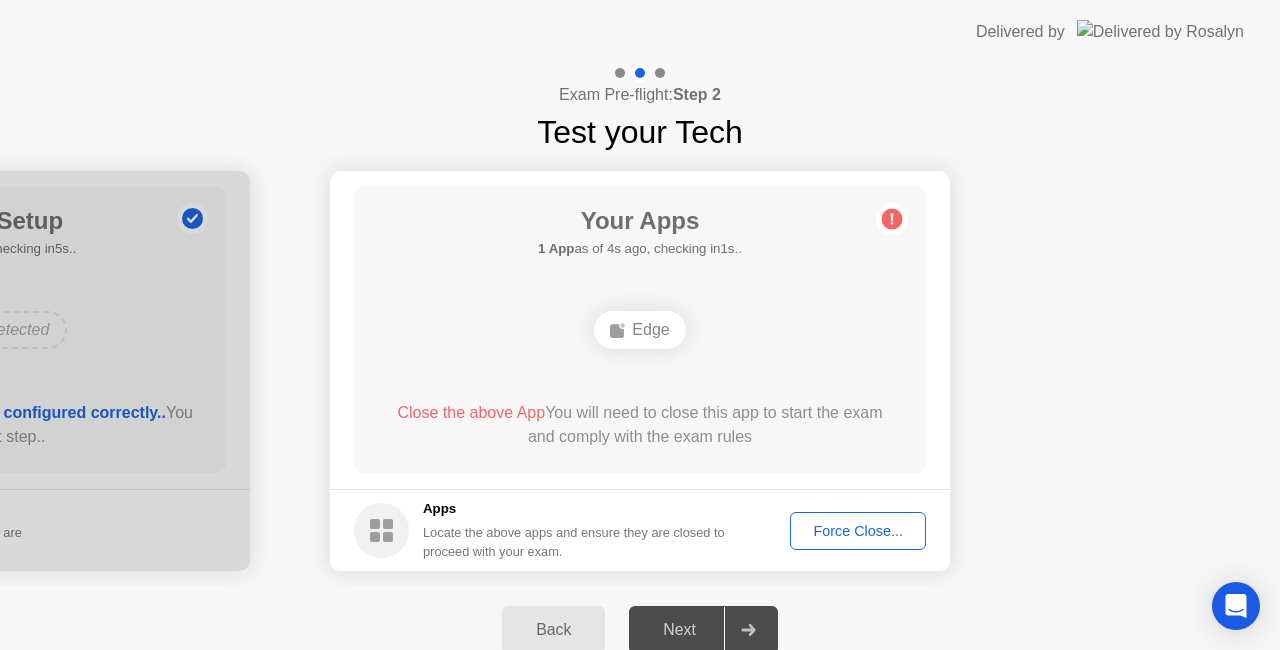 click 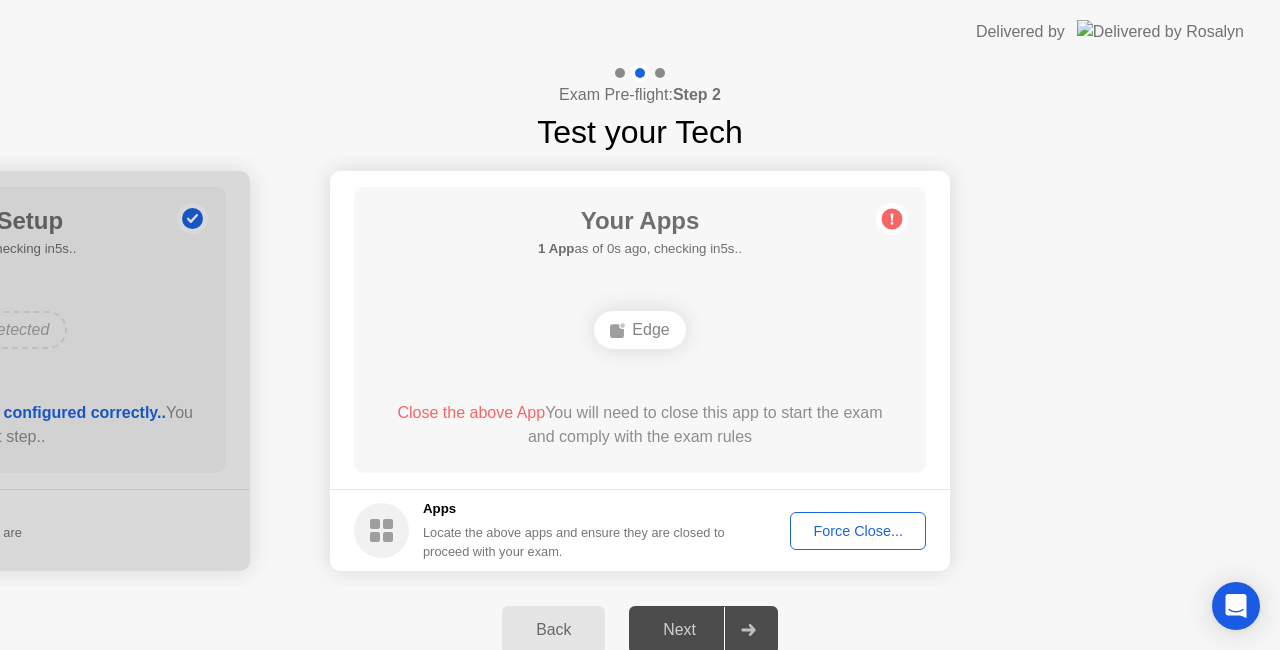 click on "Force Close..." 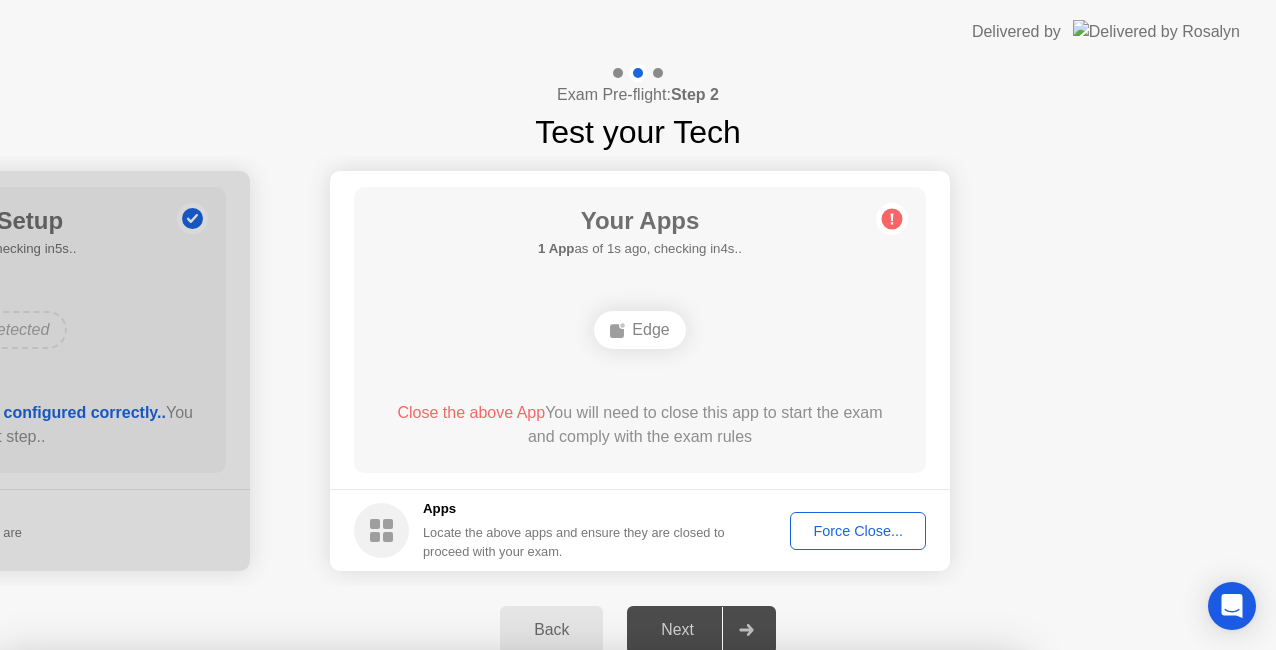 click on "Confirm" at bounding box center [577, 926] 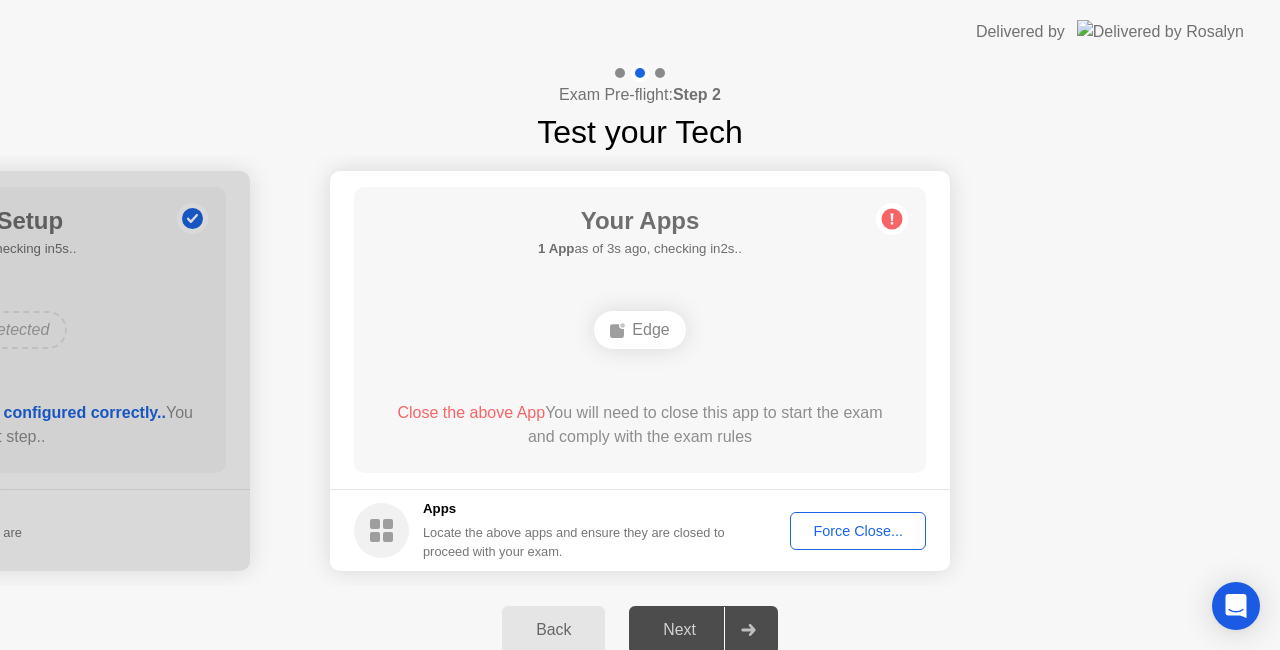 click on "Force Close..." 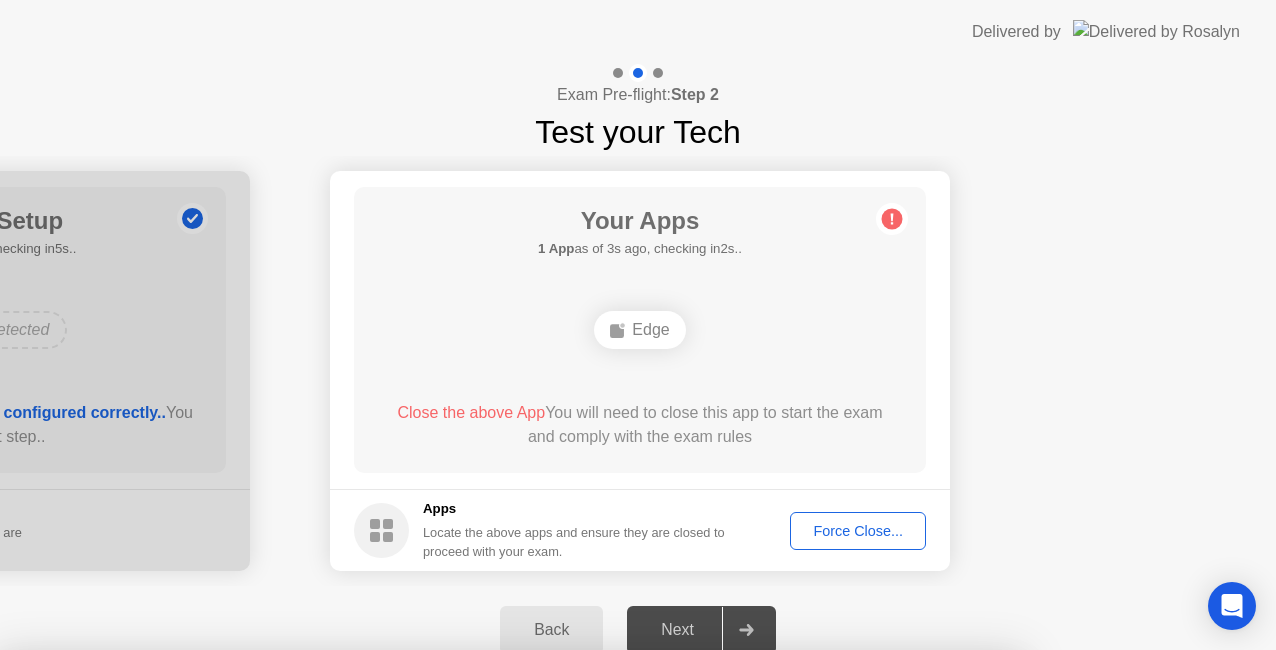 click on "Edge" at bounding box center (510, 859) 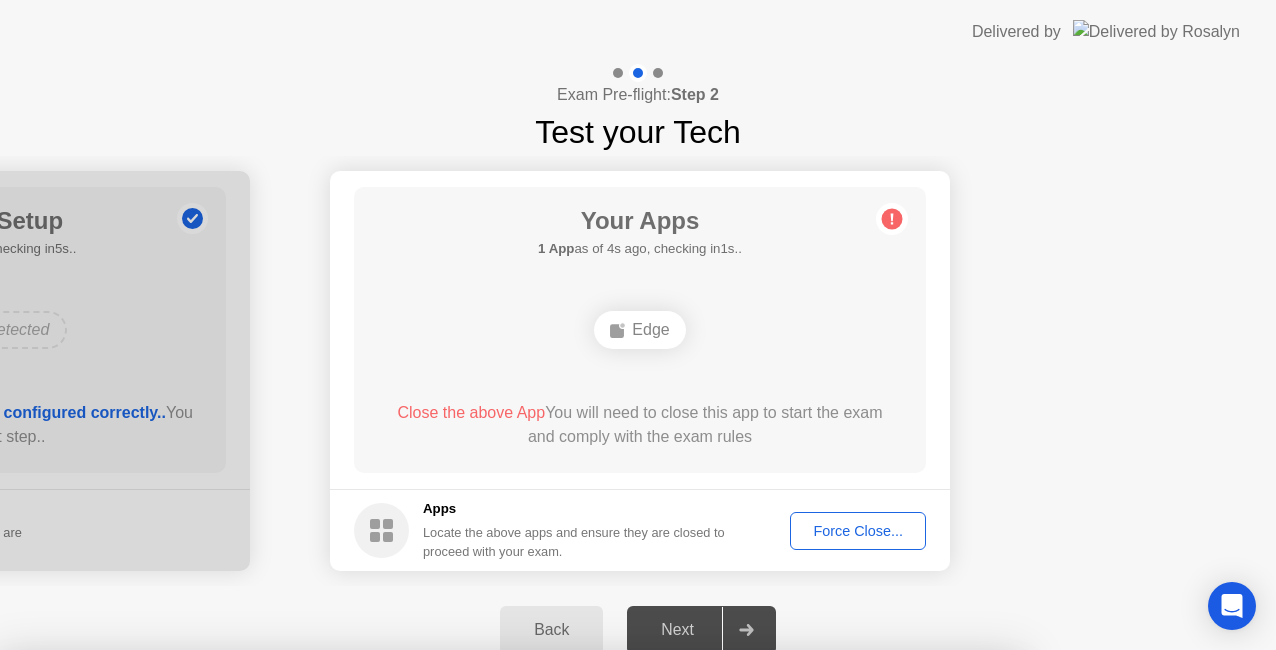 click on "Confirm" at bounding box center [577, 926] 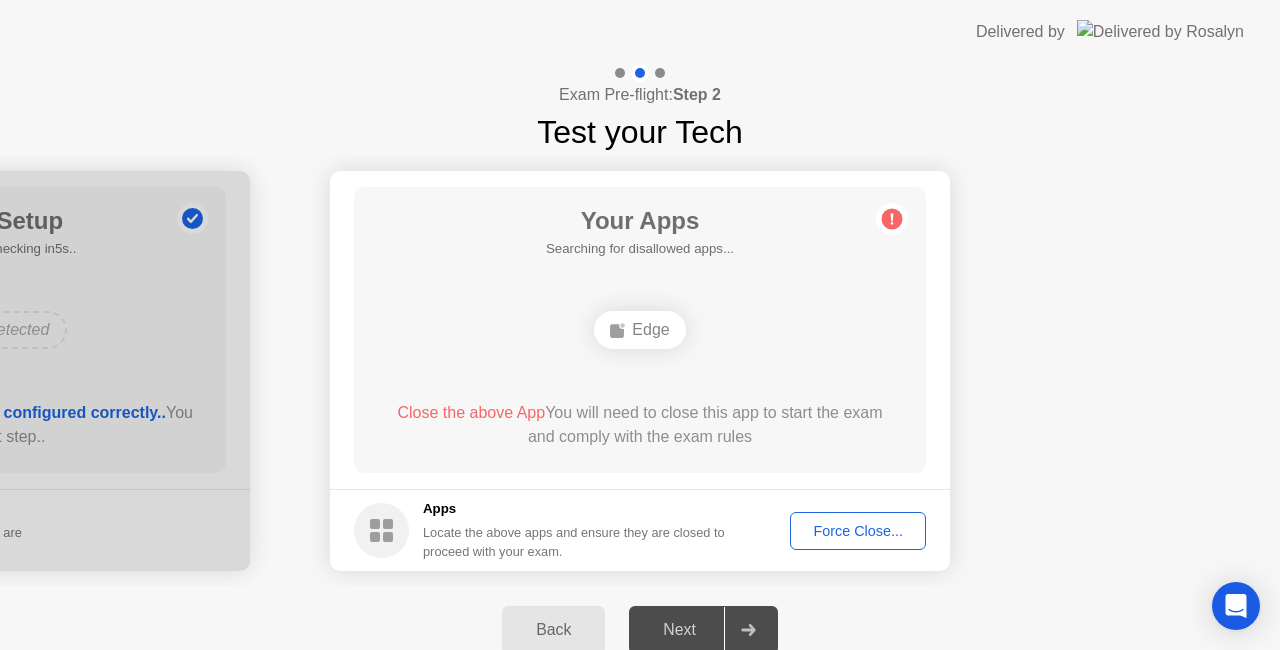 click 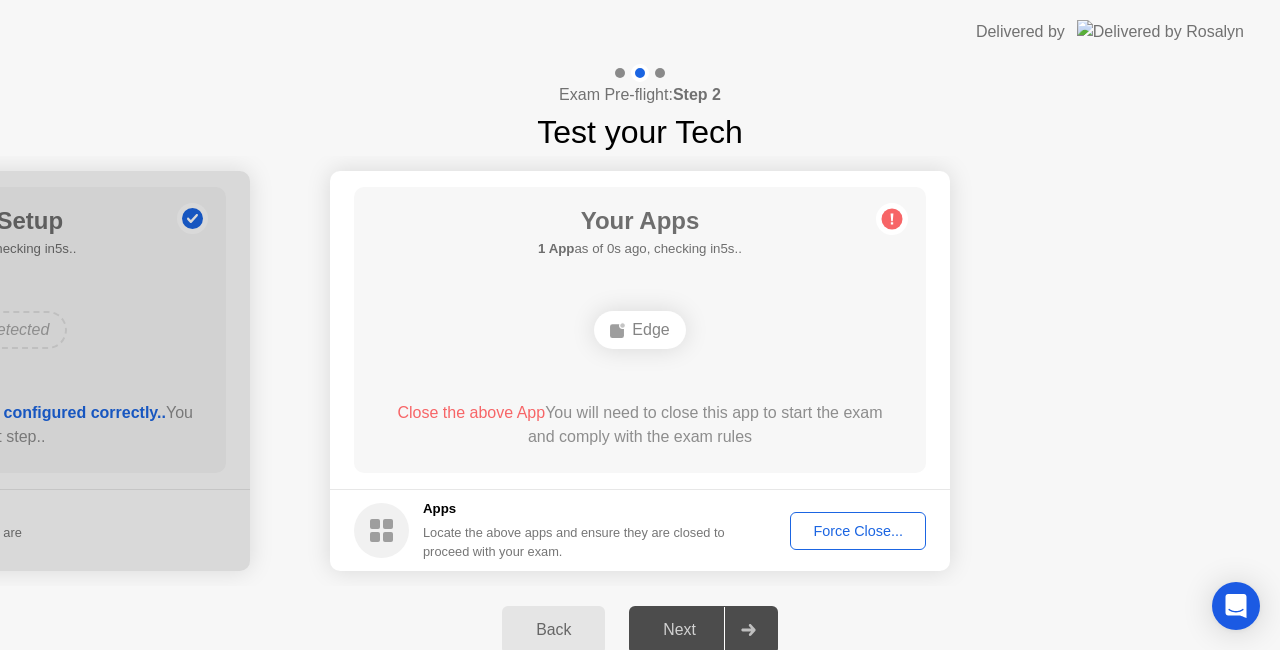 click 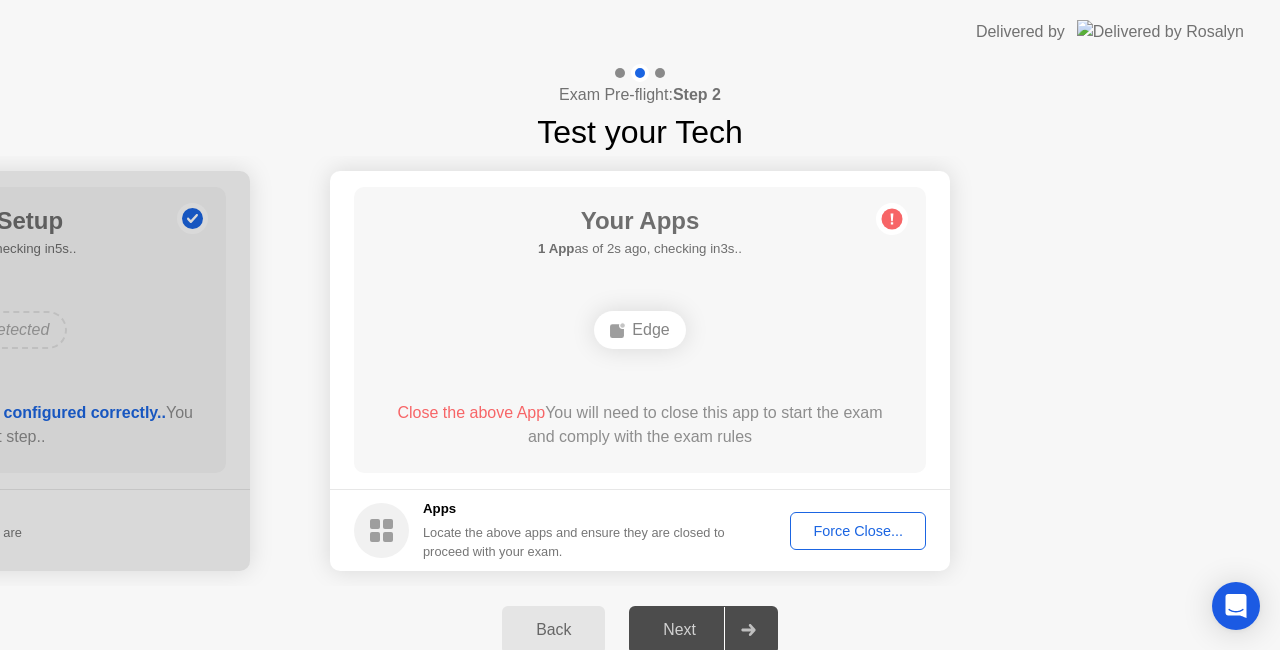 click on "Force Close..." 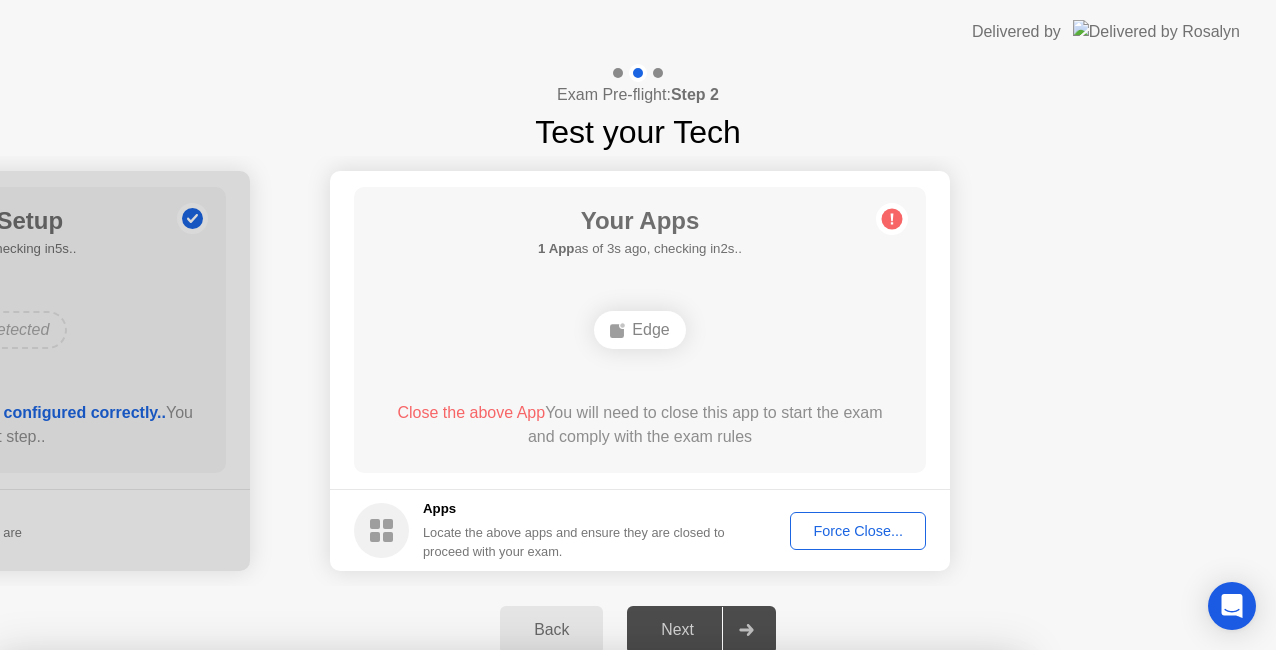 click on "Confirm" at bounding box center (577, 926) 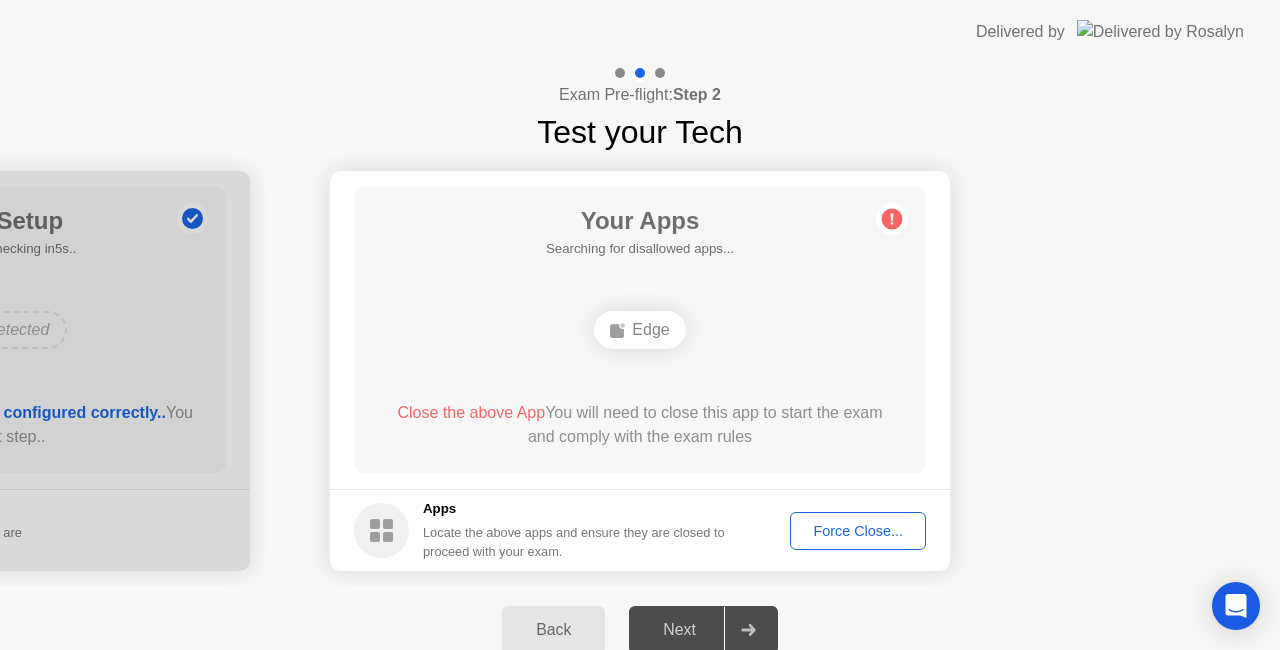 click on "Your Connection Your connection is great! Connection Checking your connection to ensure you don’t experience any interuptions during your exam Your Displays as of 0s ago, checking in5s.. No Displays Detected Thank you for not using an additional monitor  You can proceed to the next step.  Displays During your exam, only one display is permitted Your Computer Setup 0 Configurations  as of 0s ago, checking in5s..  No Configurations Detected  Thank you for ensuring your computer is configured correctly..  You can proceed to the next step..  Configurations Locate the above configurations and ensure they are configured correctly to proceed with your exam. Your Apps  Searching for disallowed apps...  Edge  Close the above App  You will need to close this app to start the exam and comply with the exam rules  Apps Locate the above apps and ensure they are closed to proceed with your exam. Force Close..." 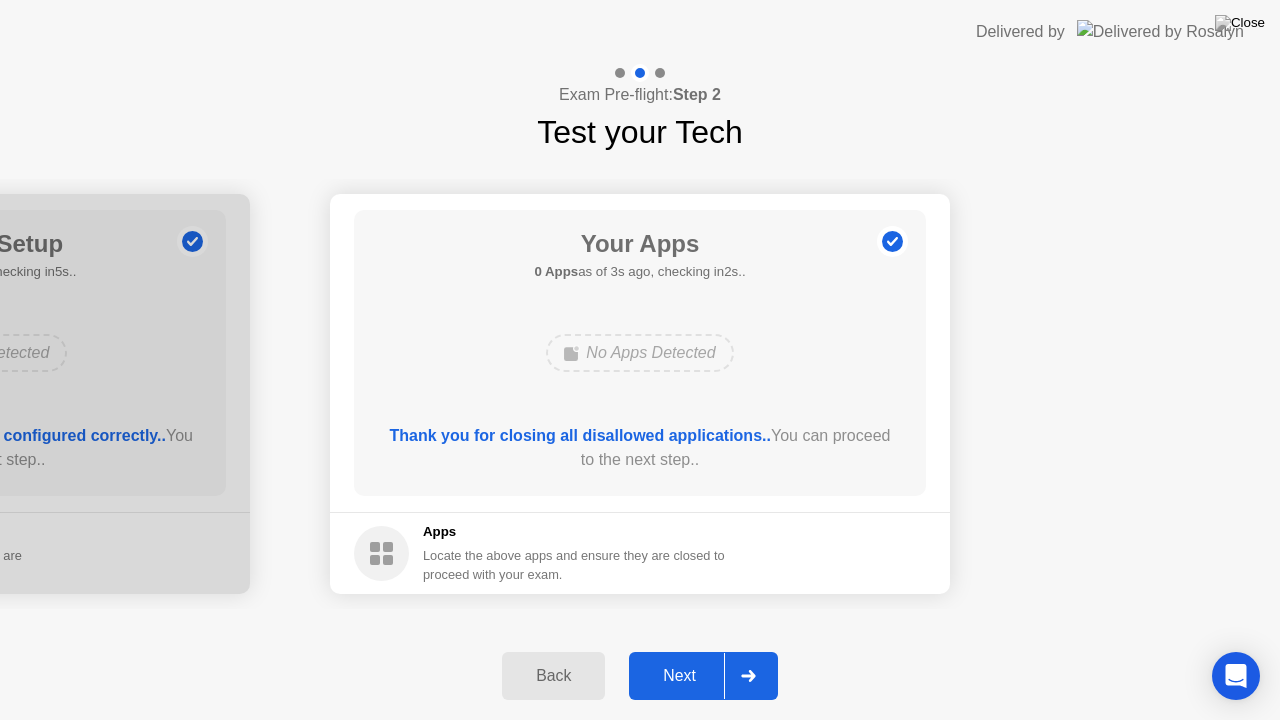 click 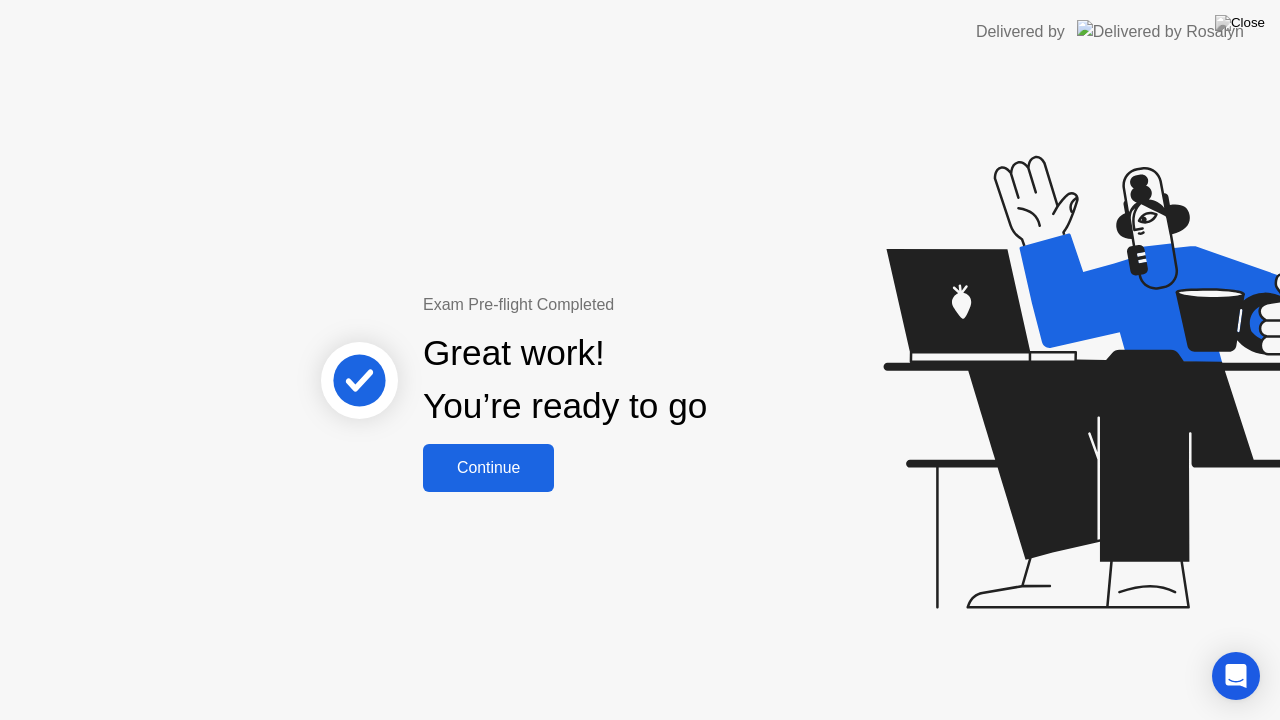 click on "Continue" 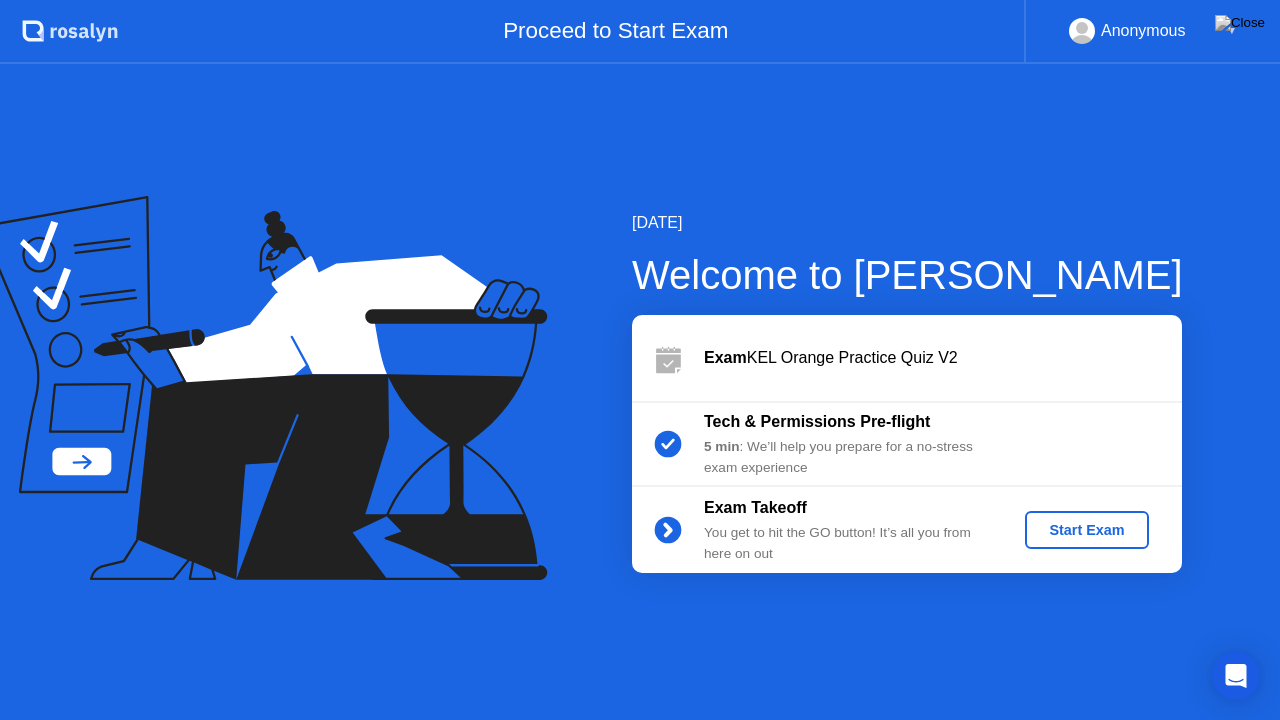 click on "Start Exam" 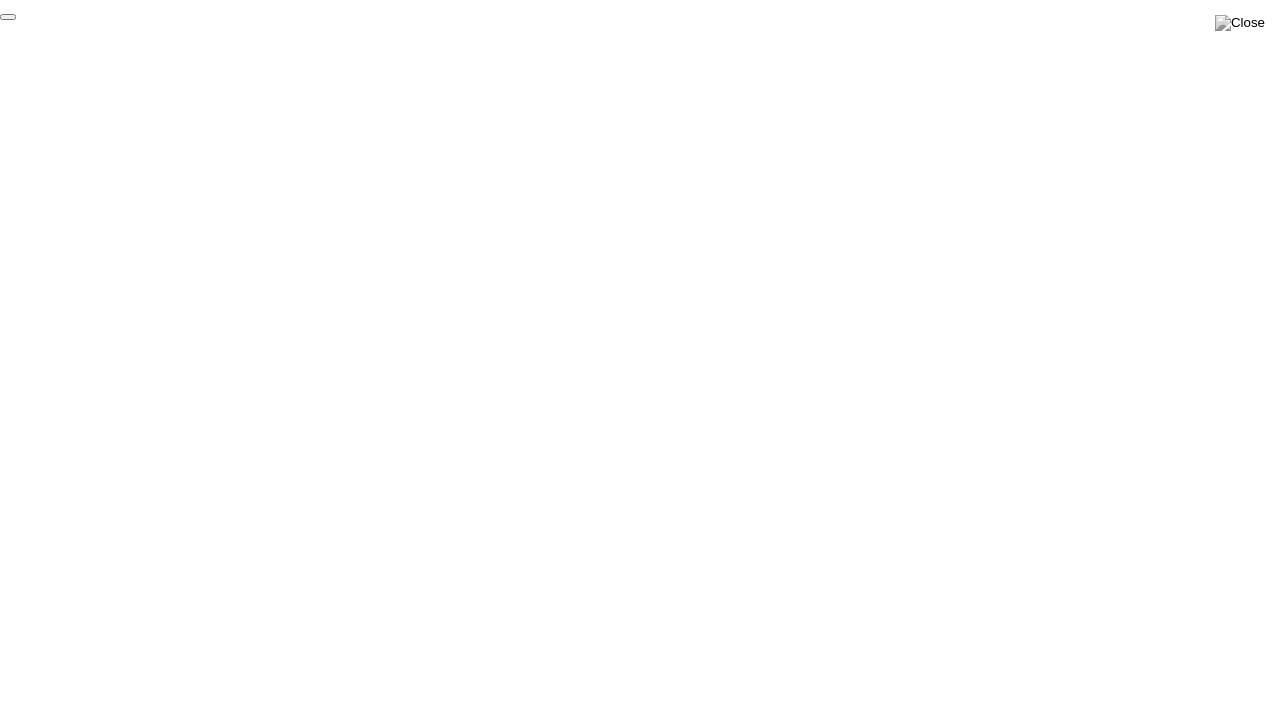 click on "End Proctoring Session" 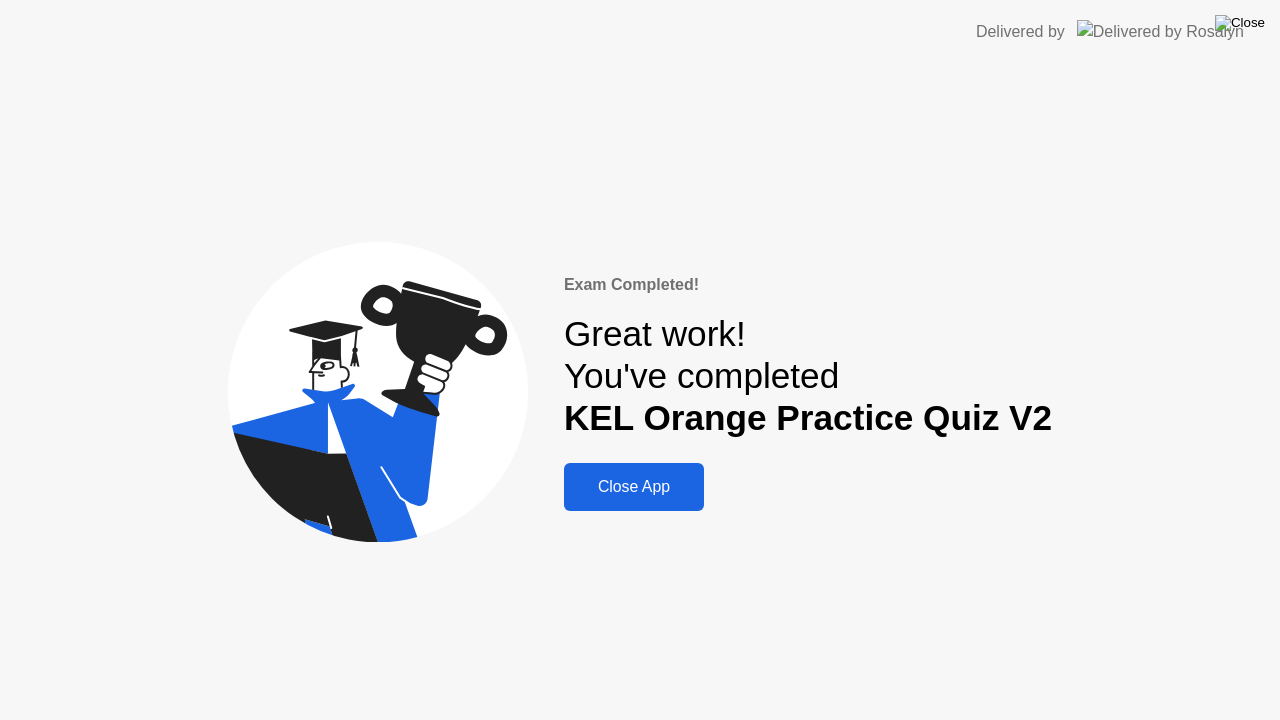 click at bounding box center [1240, 23] 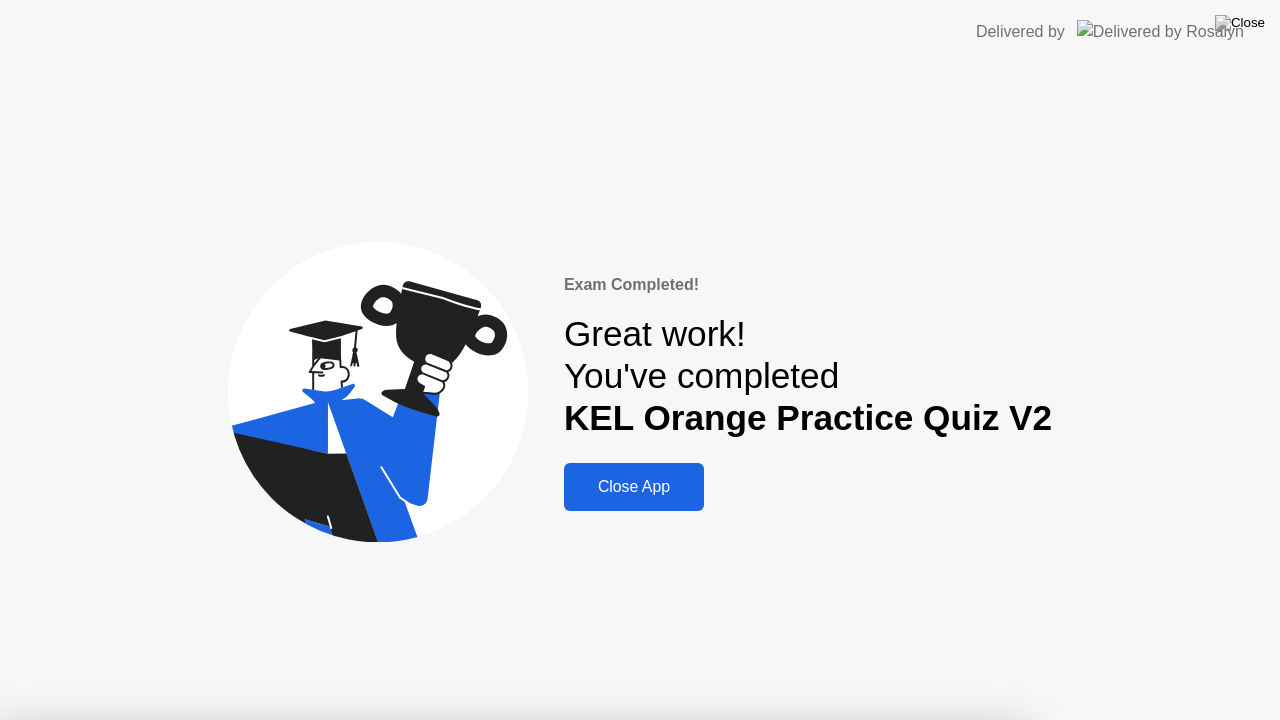 click on "Yes" at bounding box center [464, 833] 